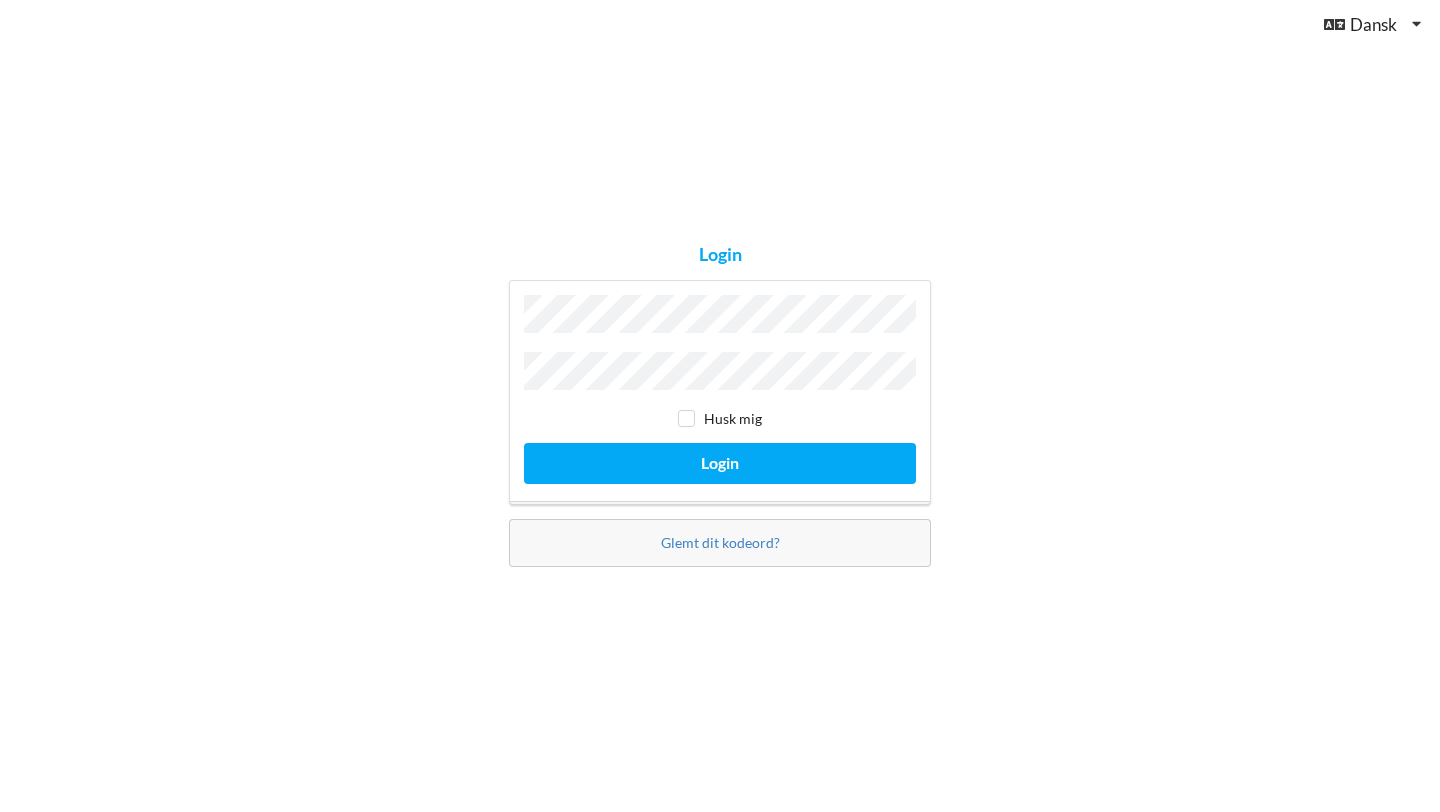 scroll, scrollTop: 0, scrollLeft: 0, axis: both 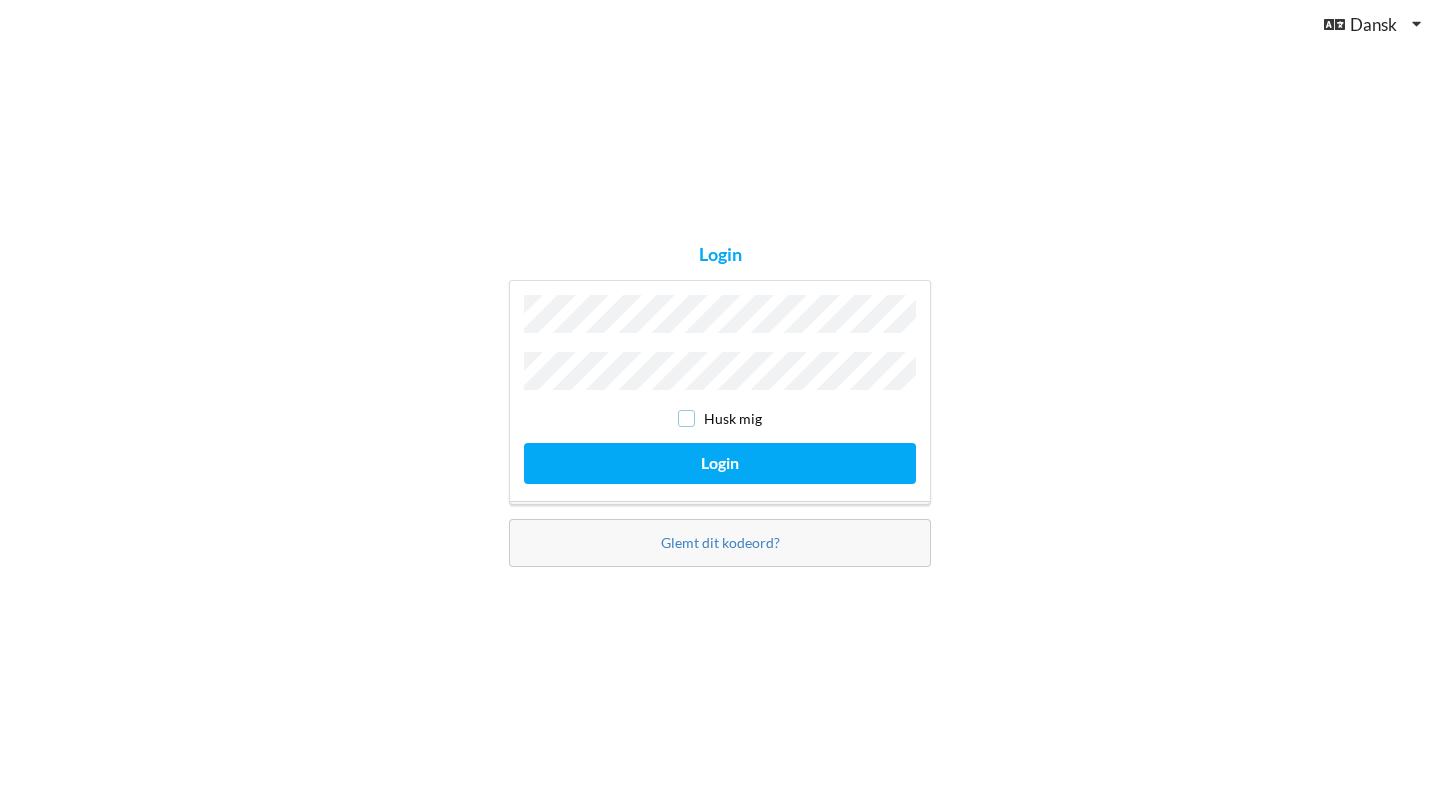 click at bounding box center (686, 418) 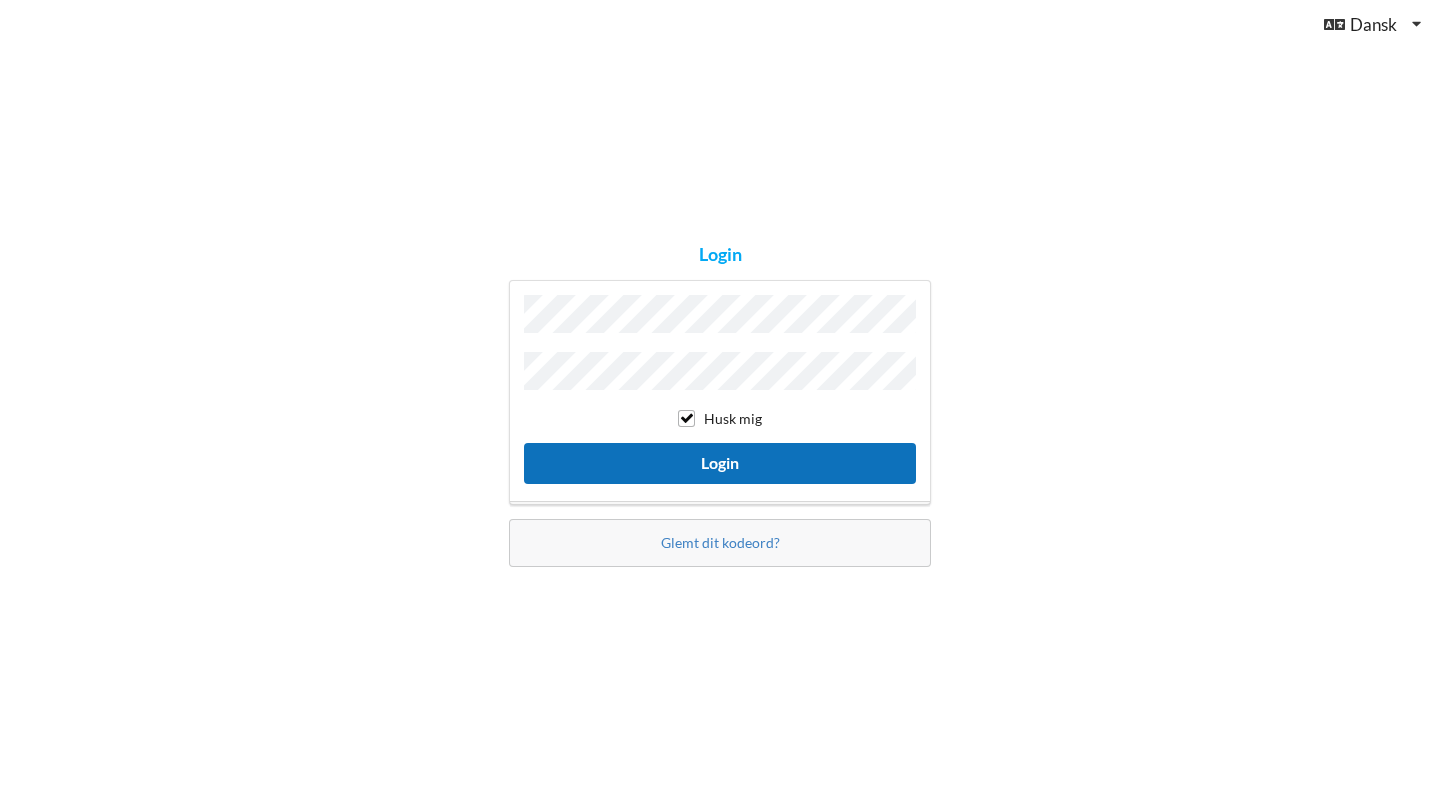 click on "Login" at bounding box center (720, 463) 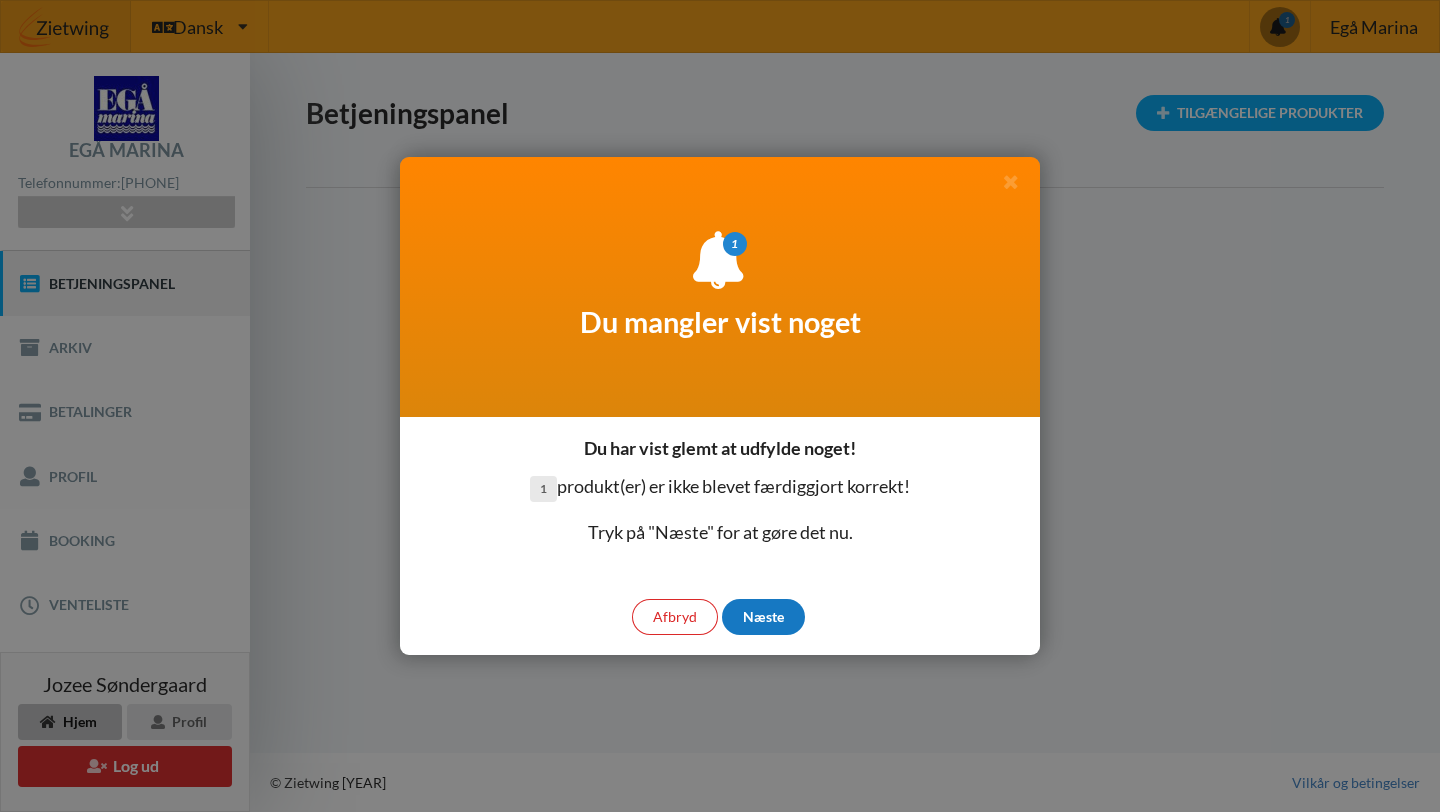click on "Næste" at bounding box center [763, 617] 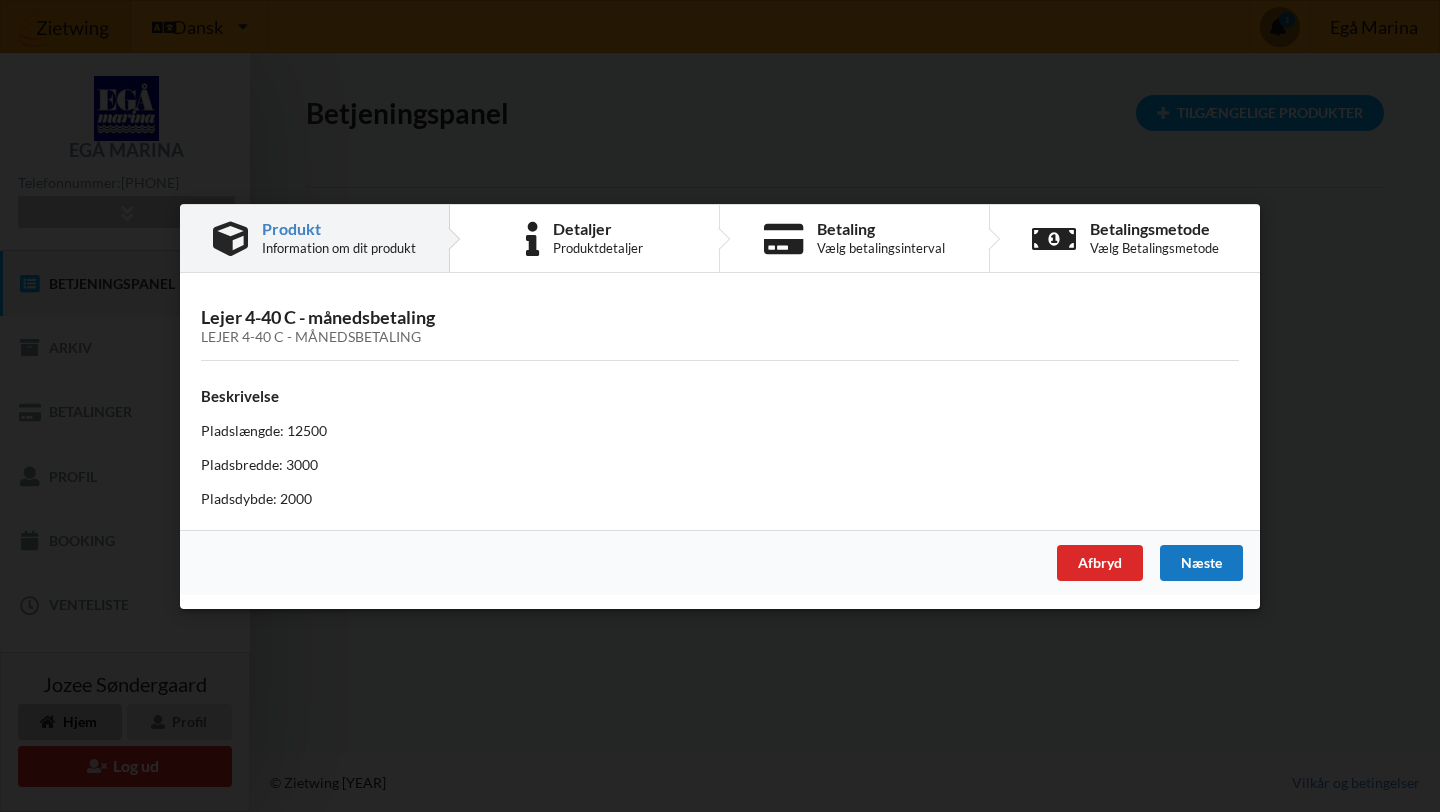 click on "Næste" at bounding box center (1201, 562) 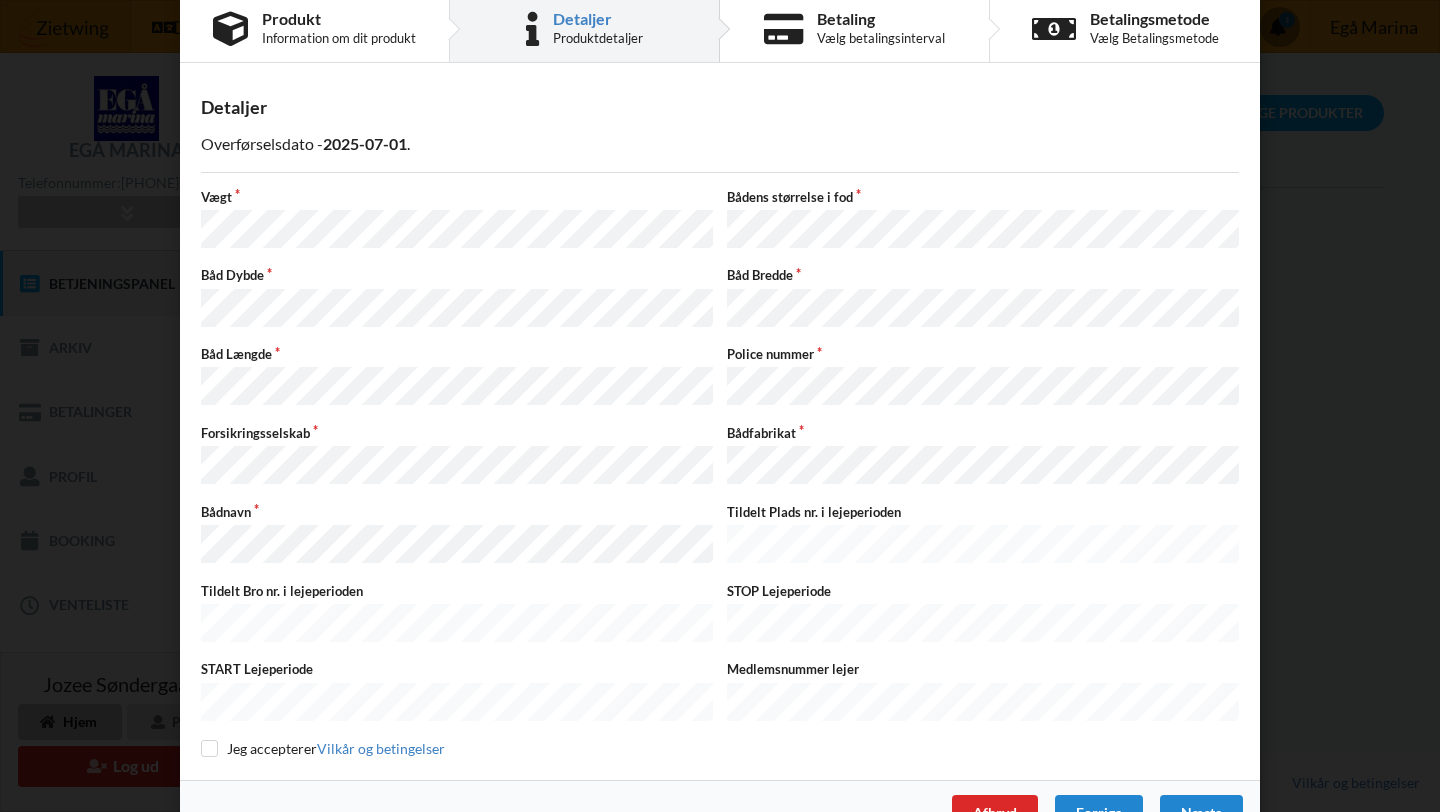 scroll, scrollTop: 48, scrollLeft: 0, axis: vertical 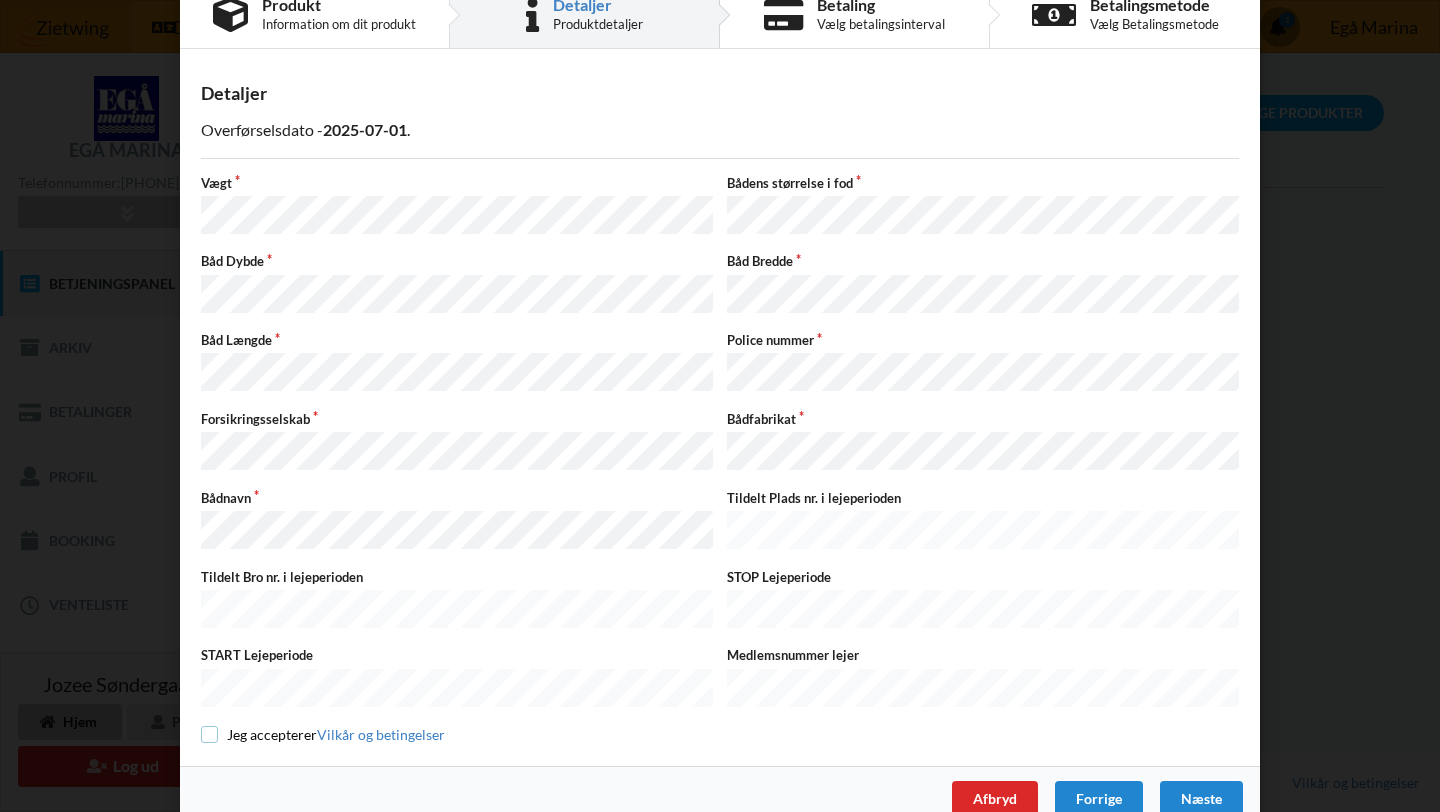 click at bounding box center (209, 734) 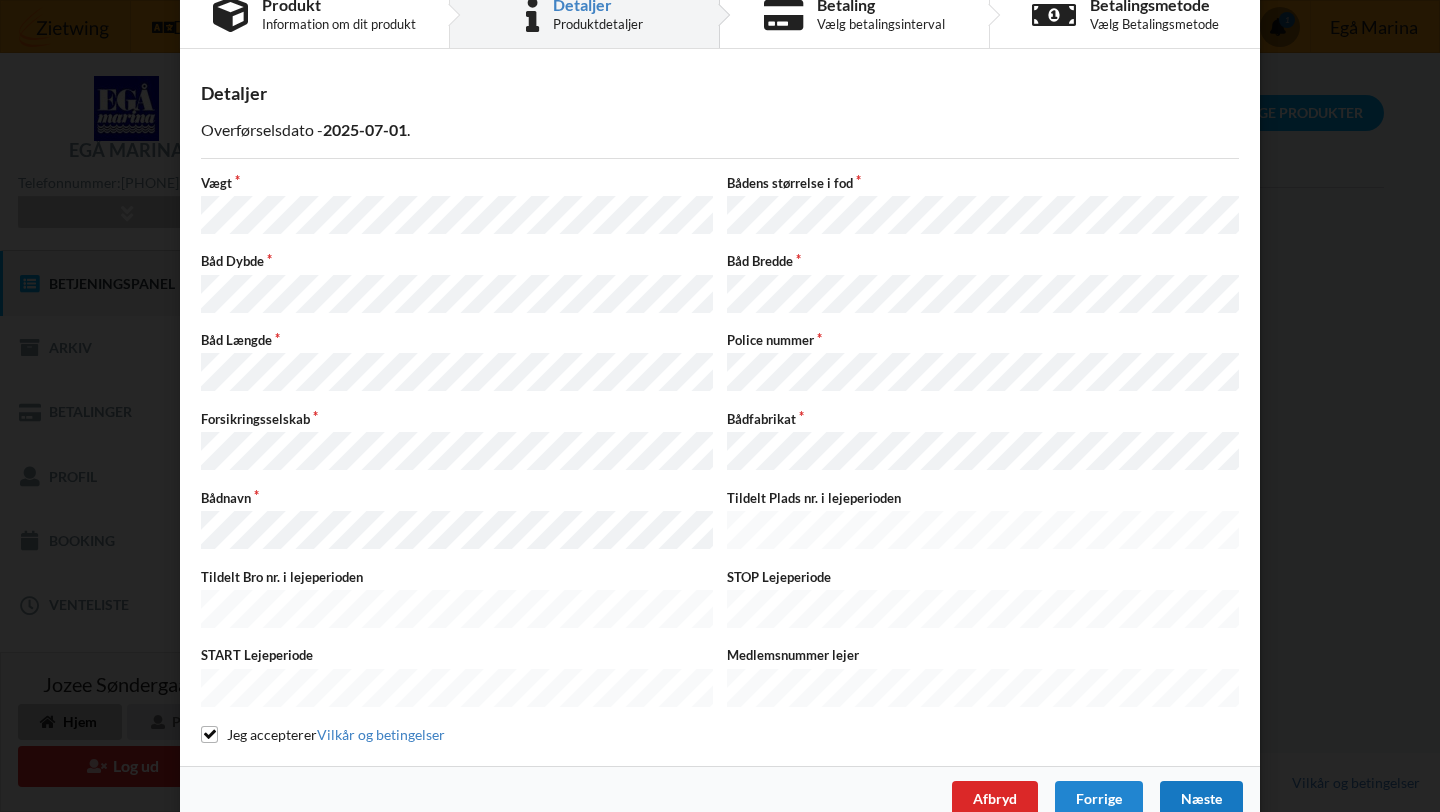 click on "Næste" at bounding box center [1201, 799] 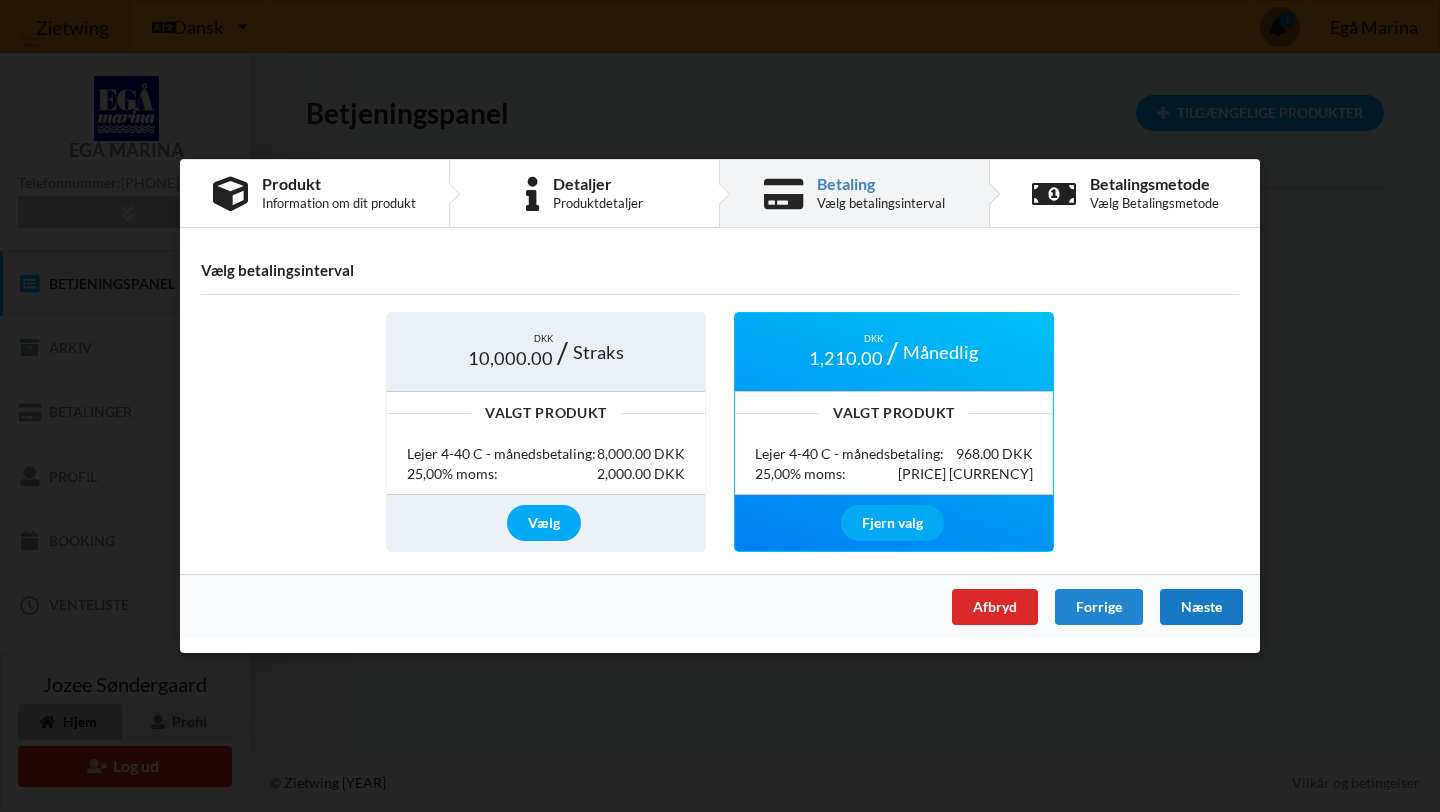 click on "Næste" at bounding box center [1201, 607] 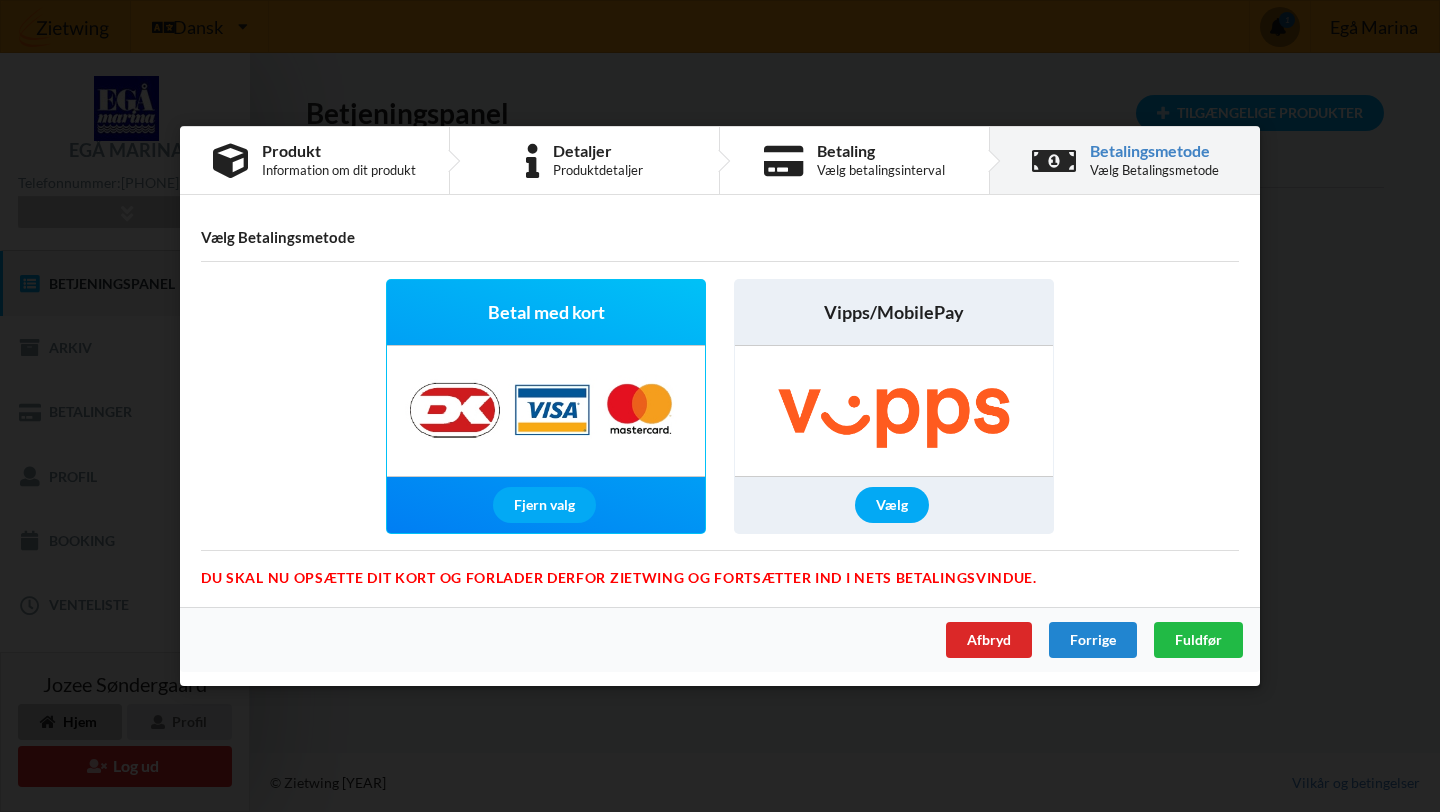 click at bounding box center [546, 411] 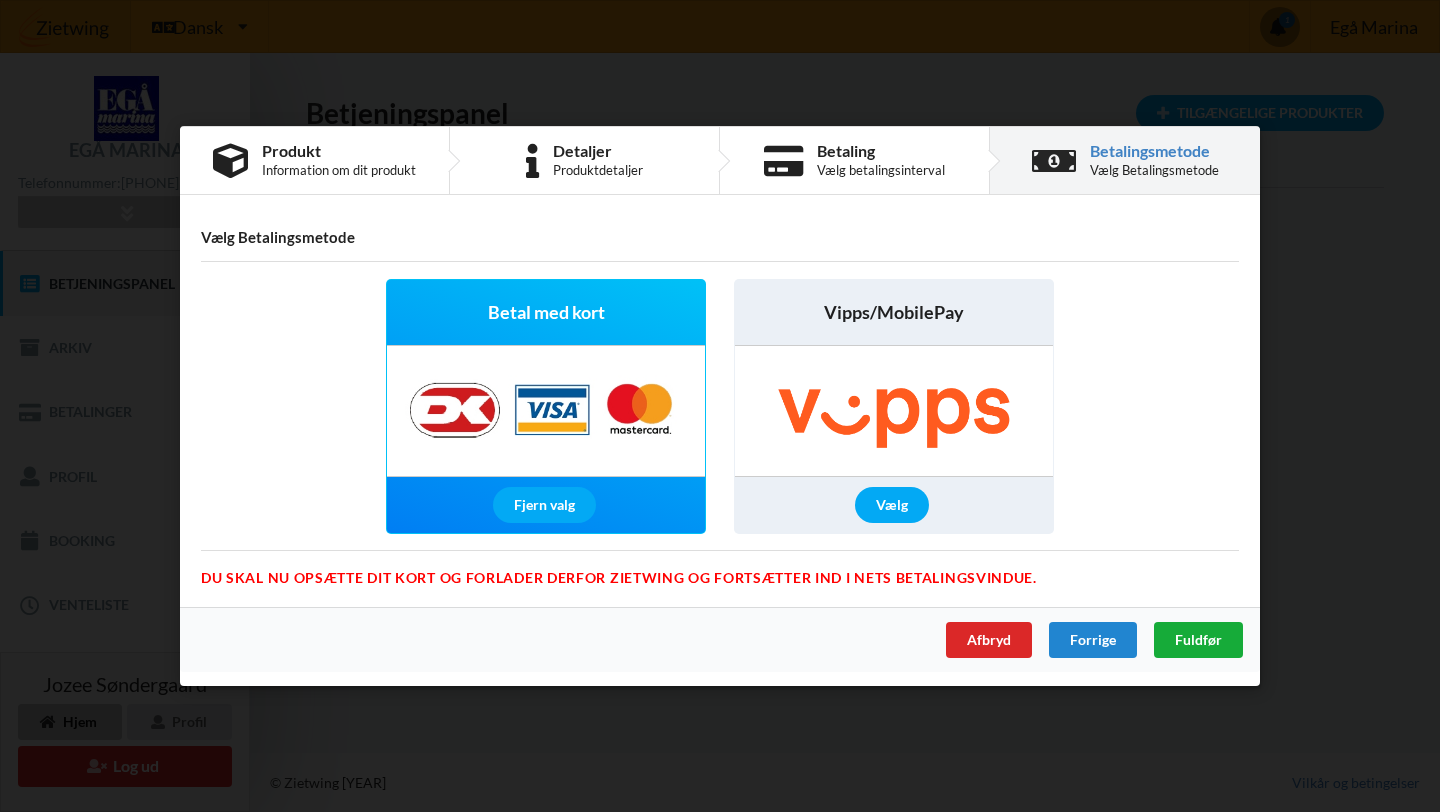 click on "Fuldfør" at bounding box center (1198, 639) 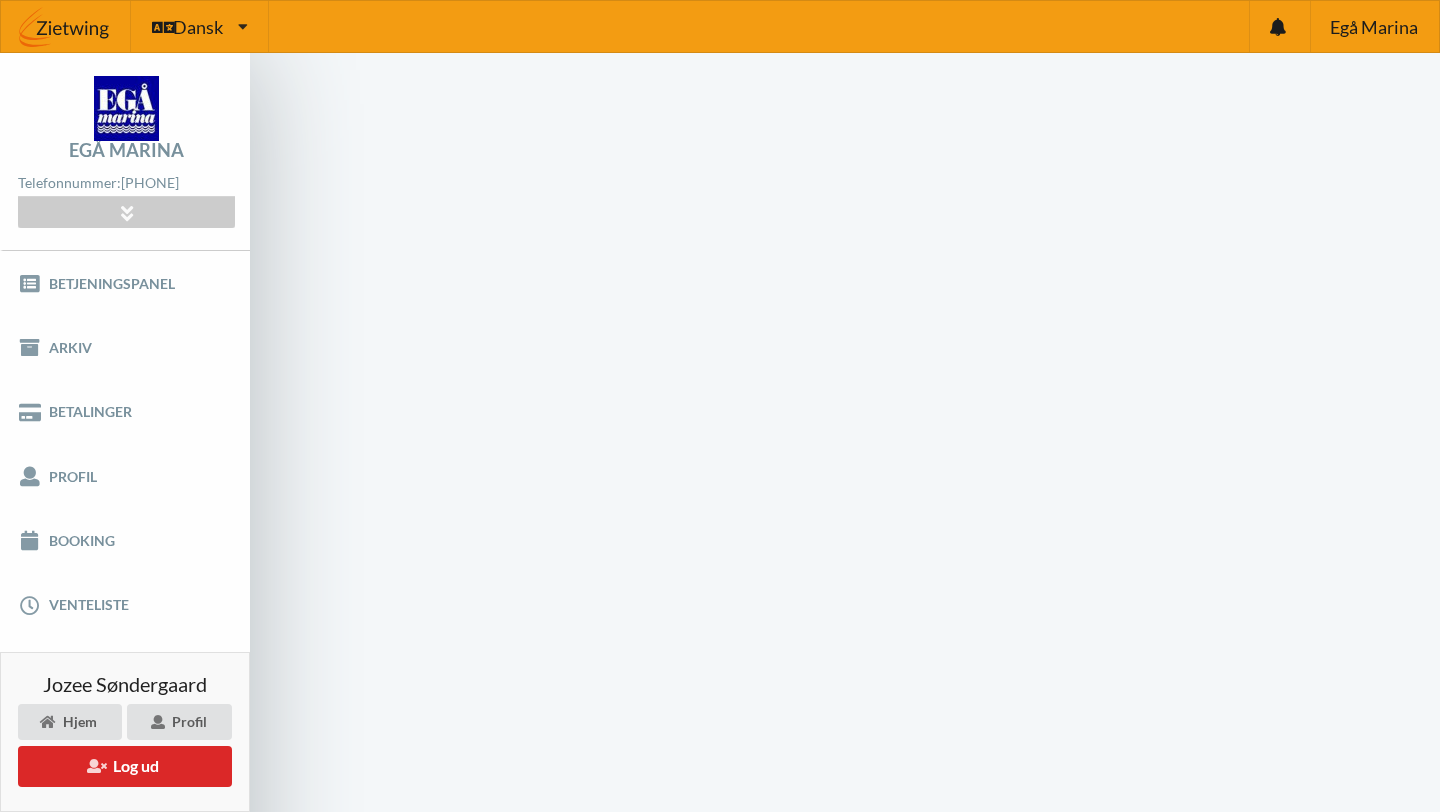 scroll, scrollTop: 1, scrollLeft: 0, axis: vertical 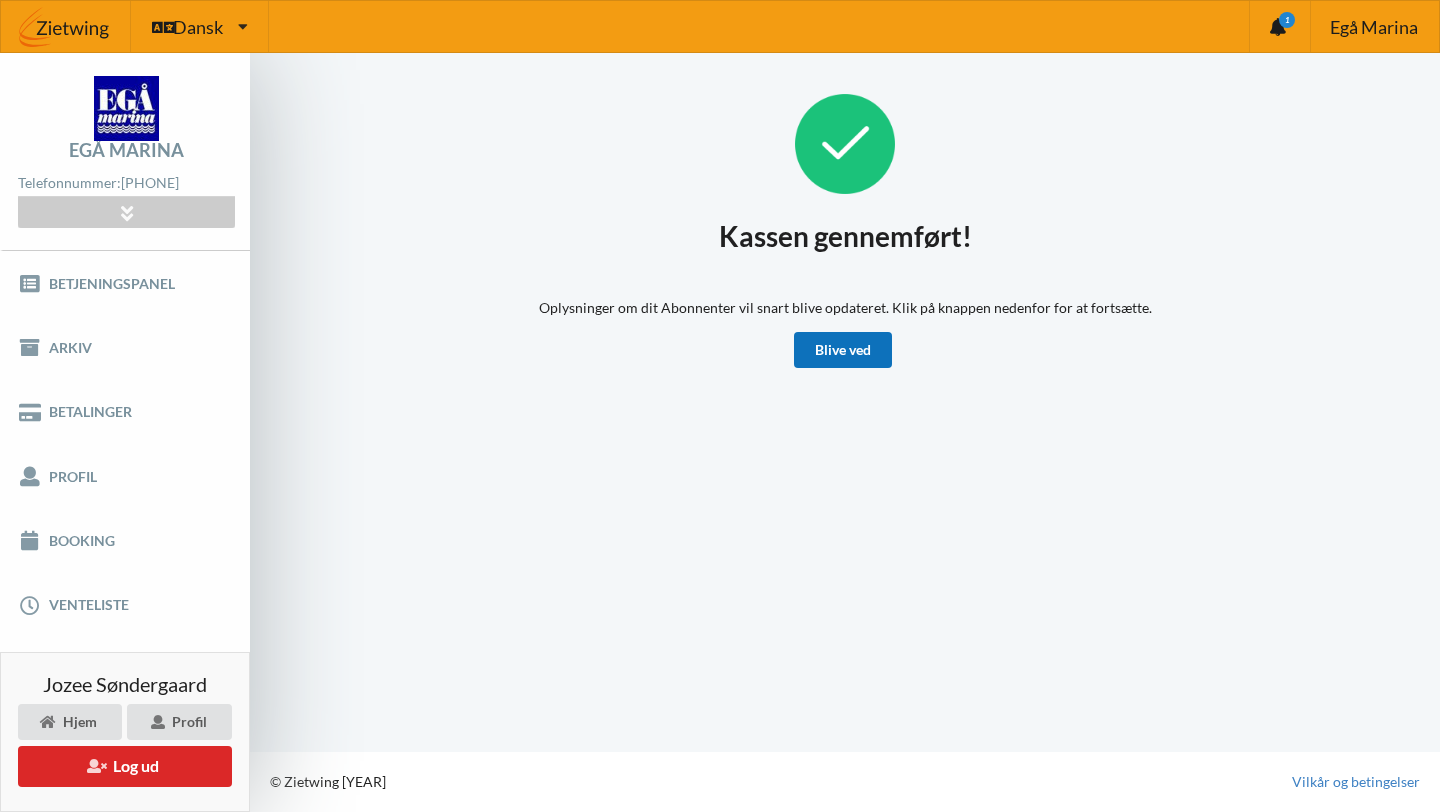 click on "Blive ved" at bounding box center [843, 350] 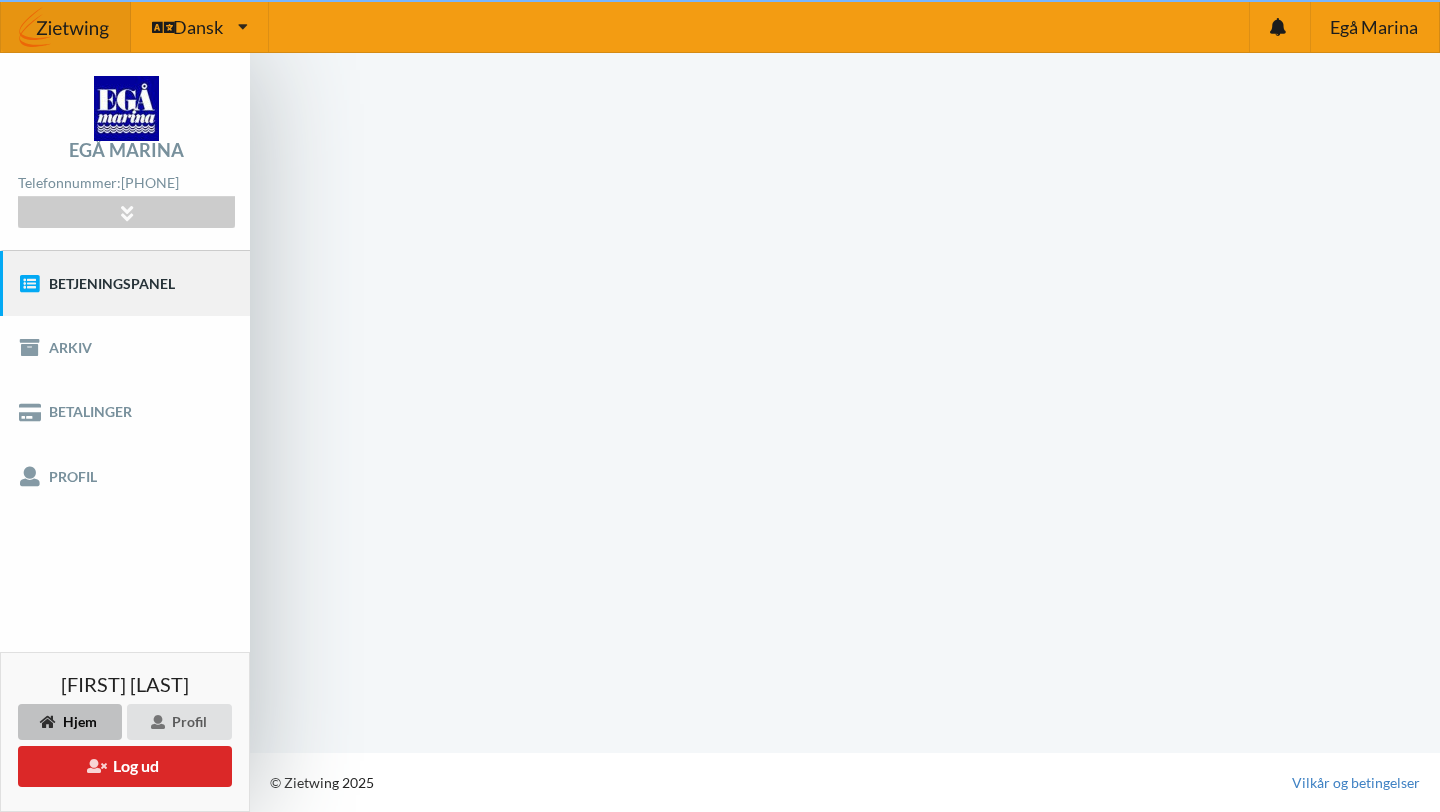 scroll, scrollTop: 0, scrollLeft: 0, axis: both 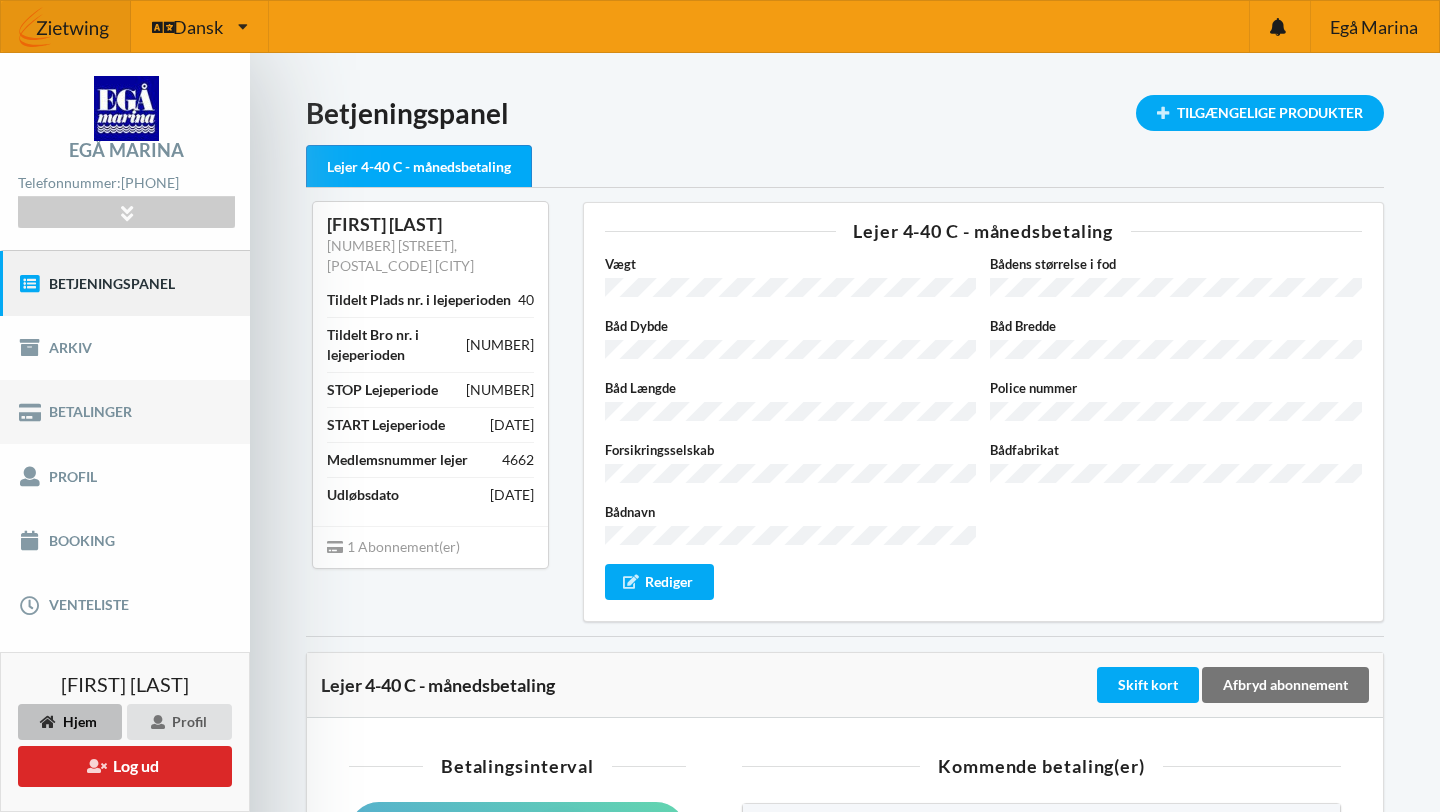 click on "Betalinger" at bounding box center [125, 412] 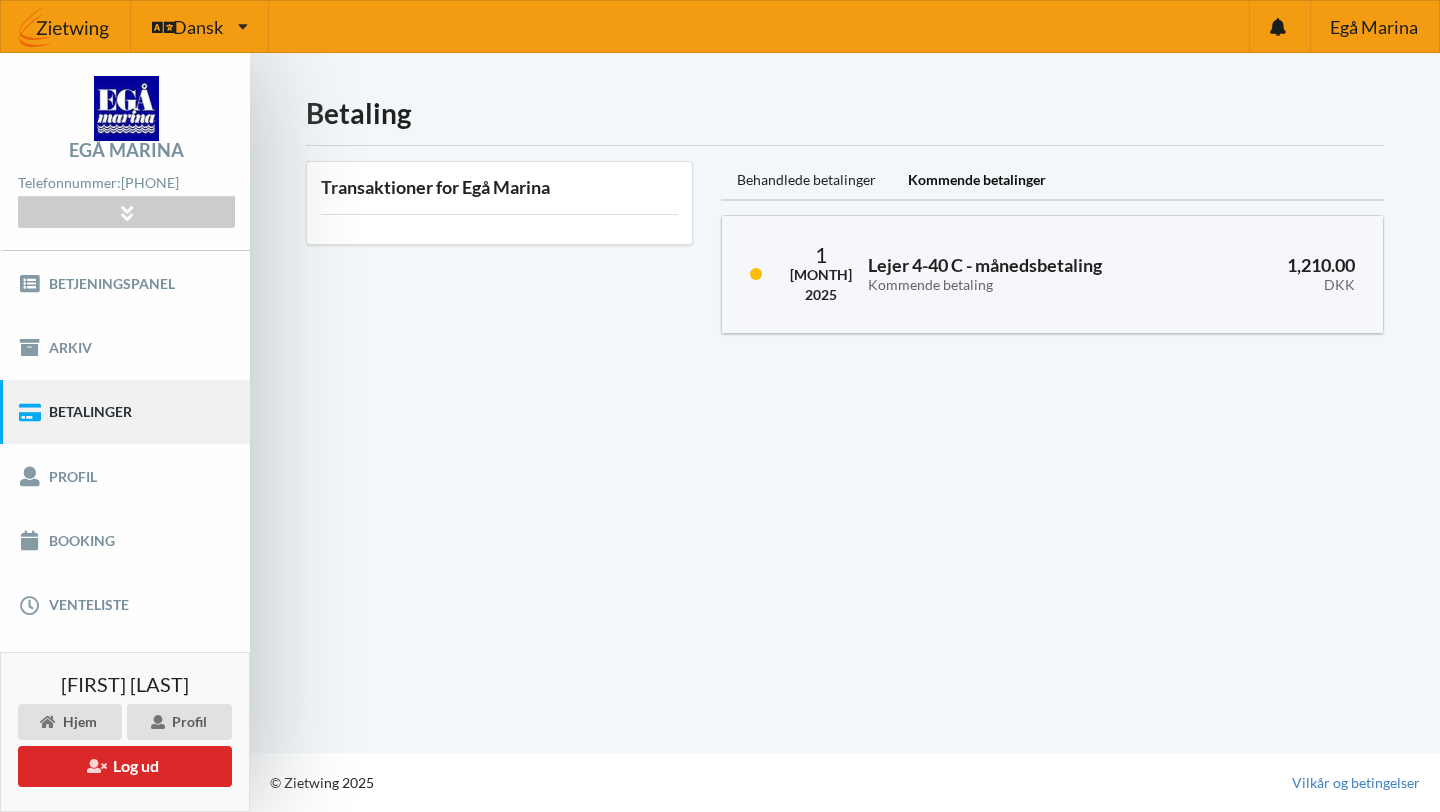 click on "Kommende betalinger" at bounding box center [977, 181] 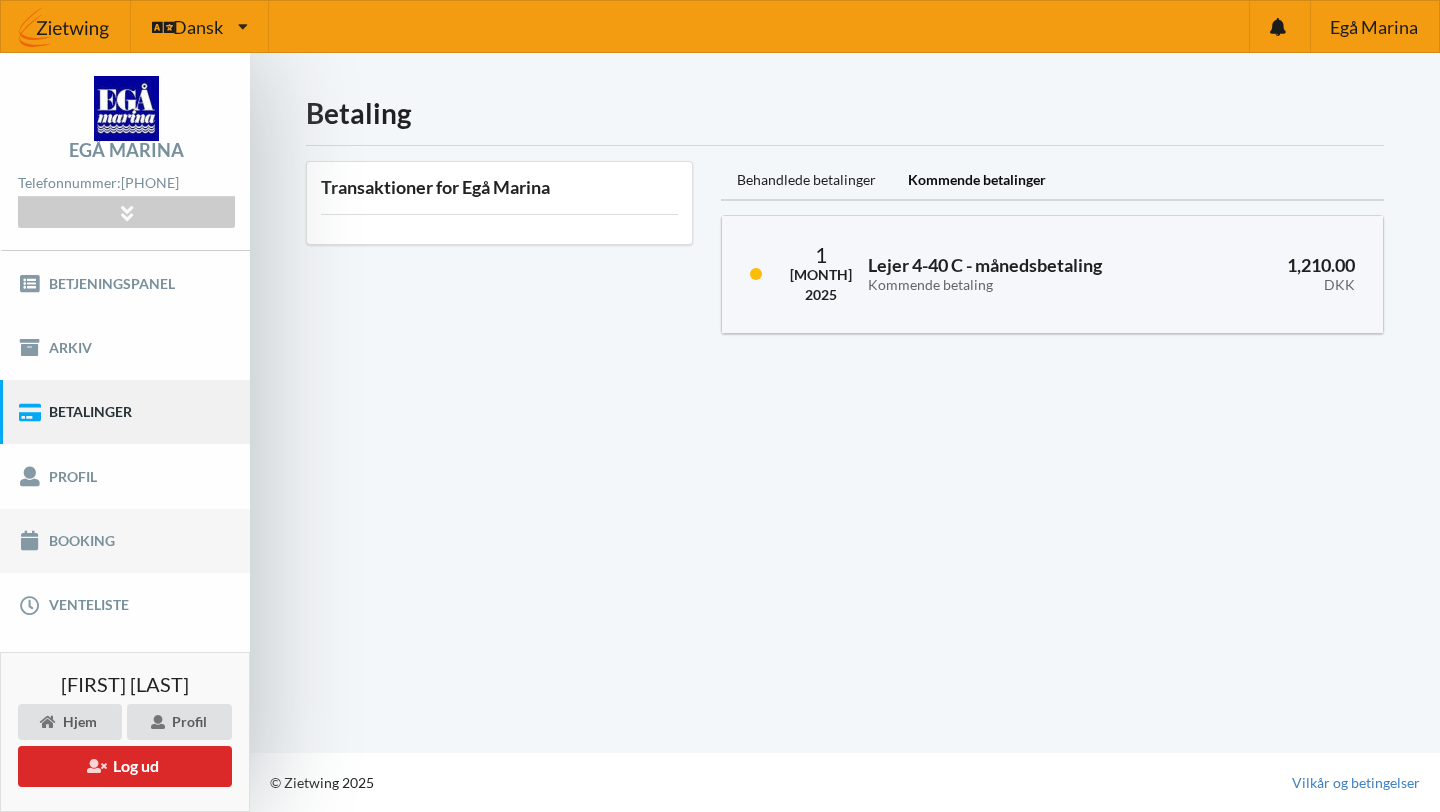 scroll, scrollTop: 0, scrollLeft: 0, axis: both 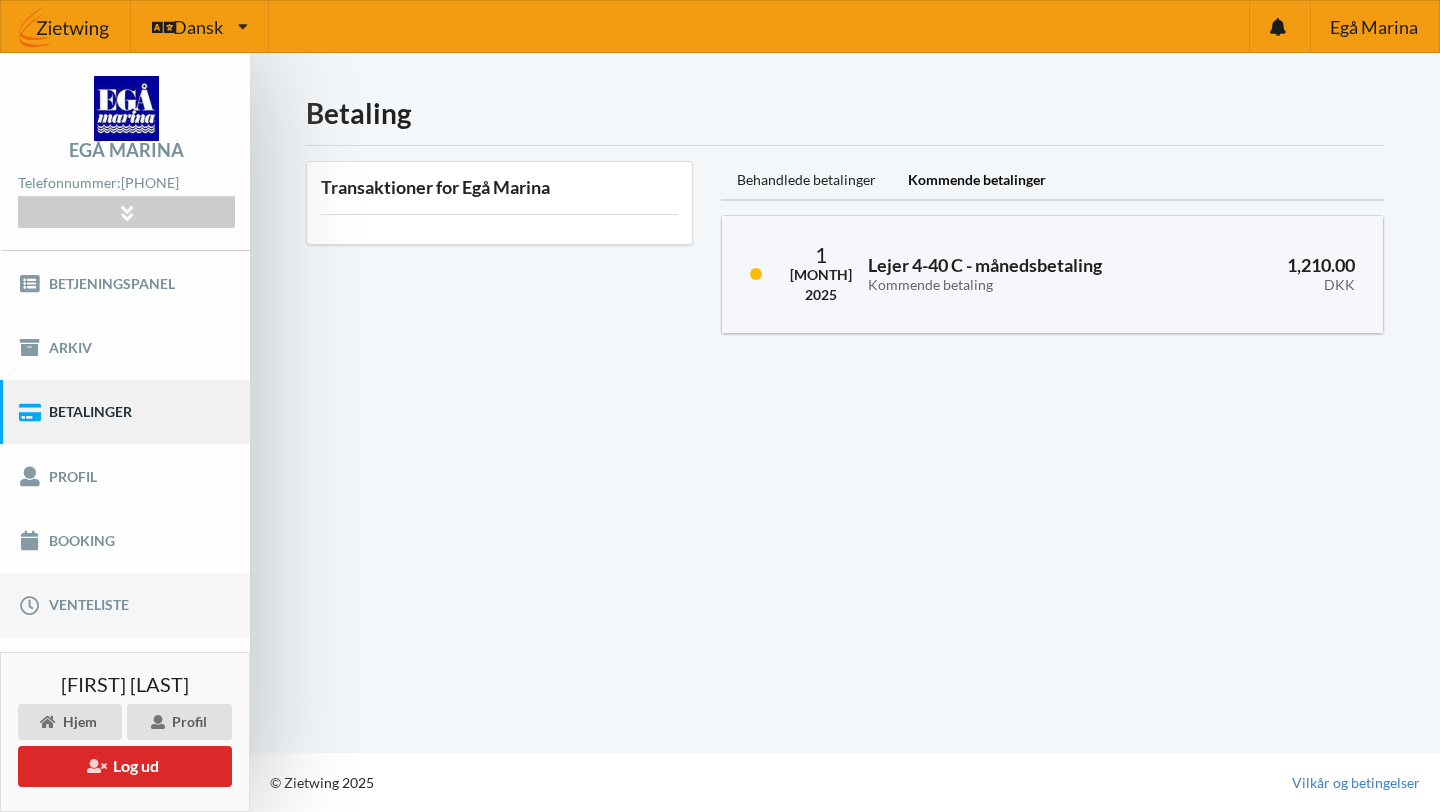 click on "Venteliste" at bounding box center (125, 605) 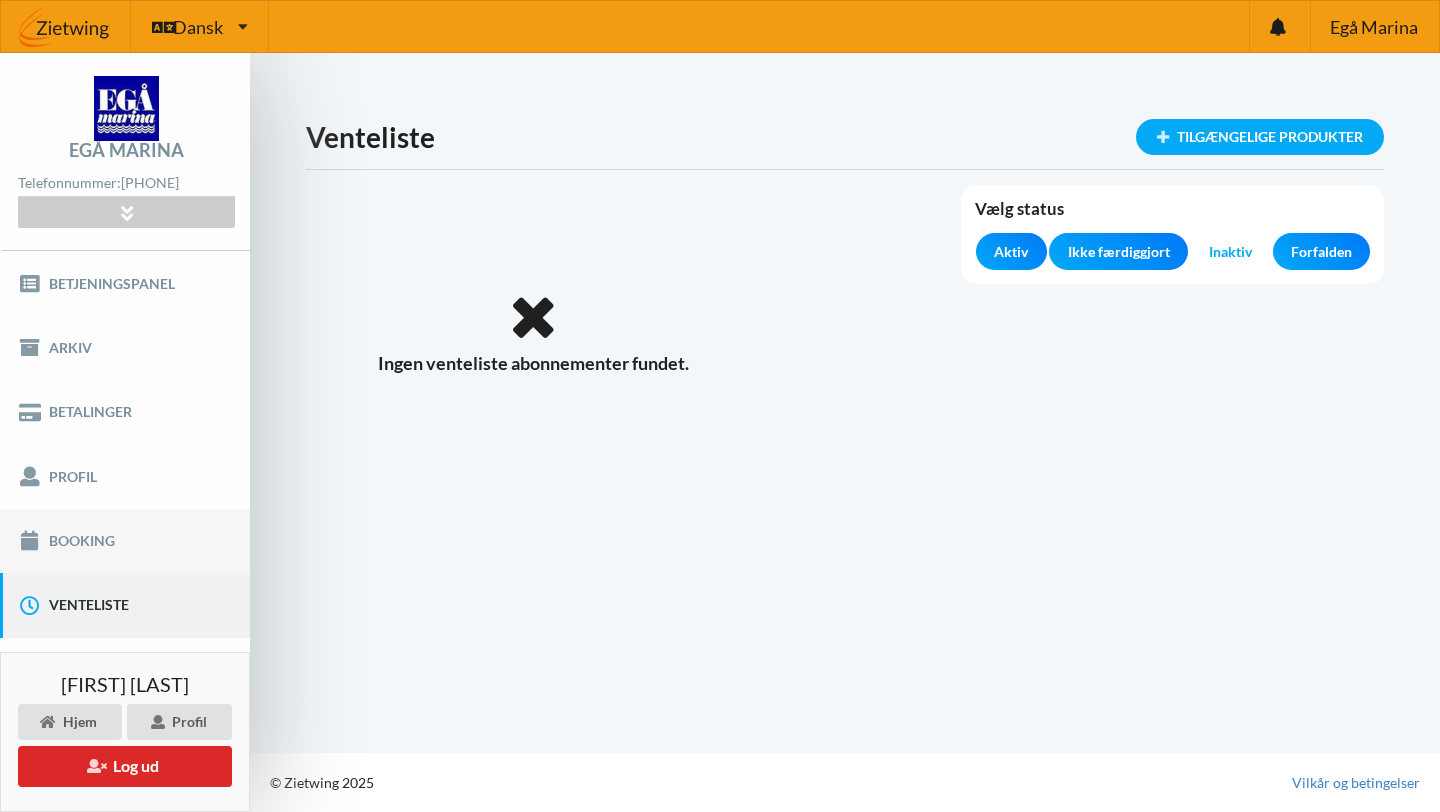 click on "Booking" at bounding box center [125, 541] 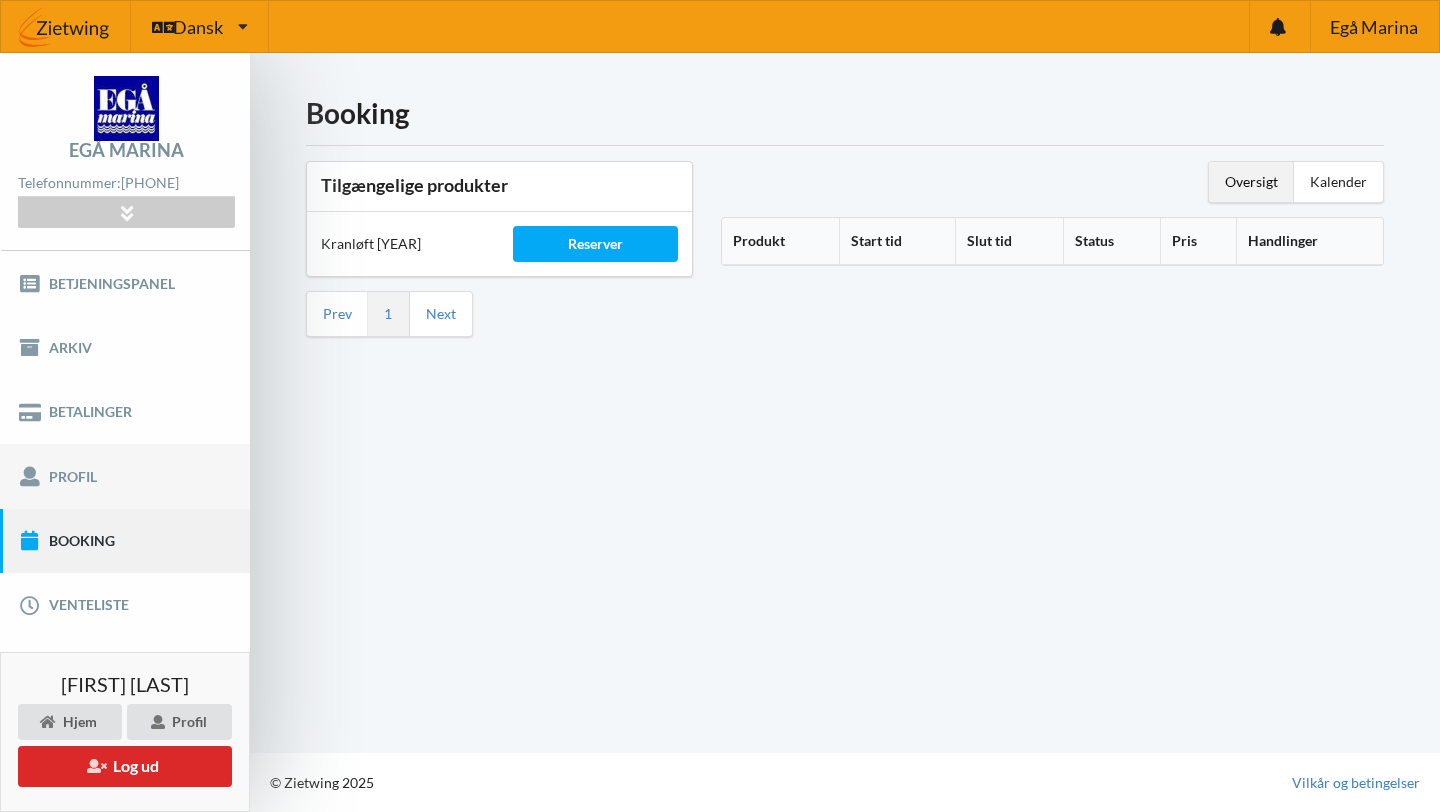click on "Profil" at bounding box center [125, 476] 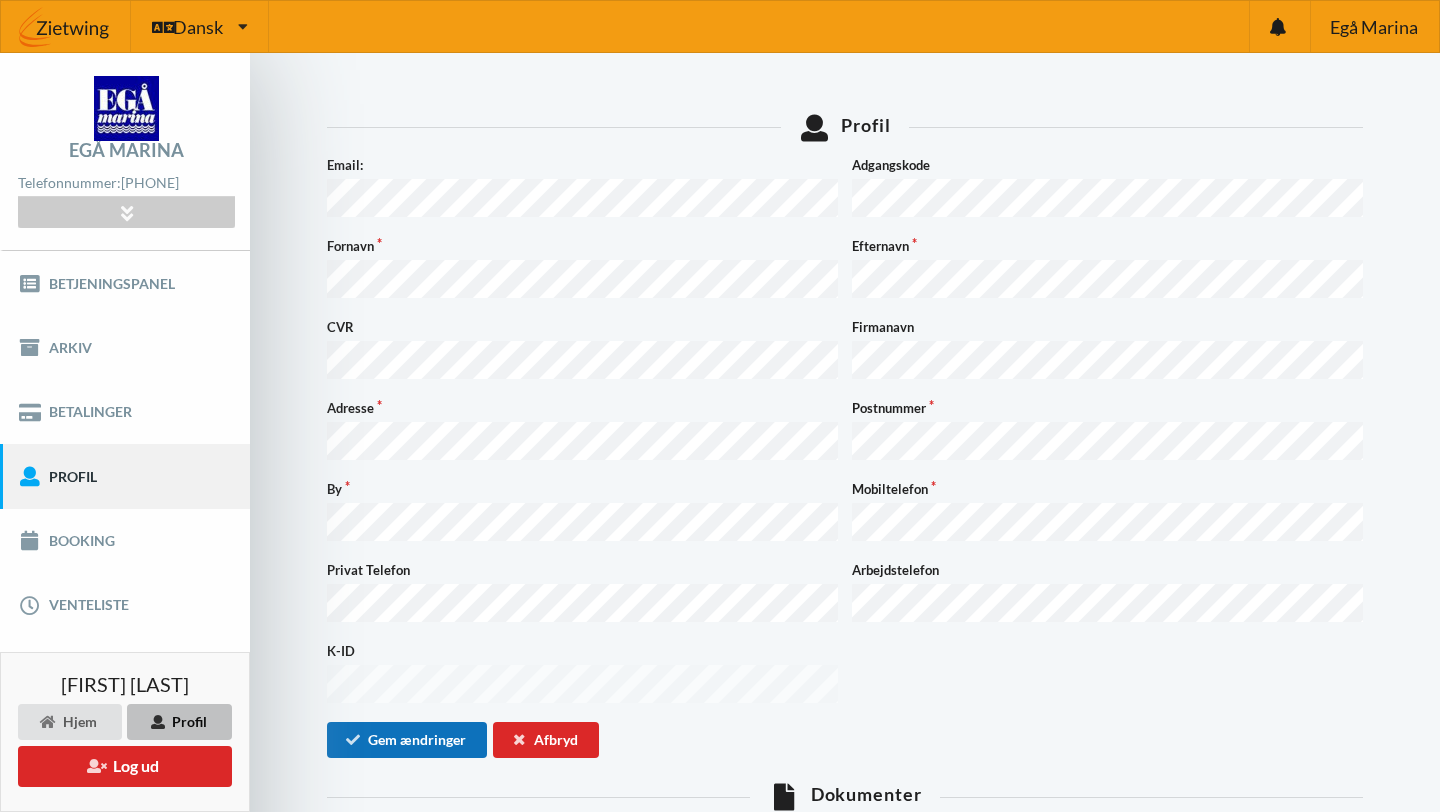 click on "Gem ændringer" at bounding box center (407, 740) 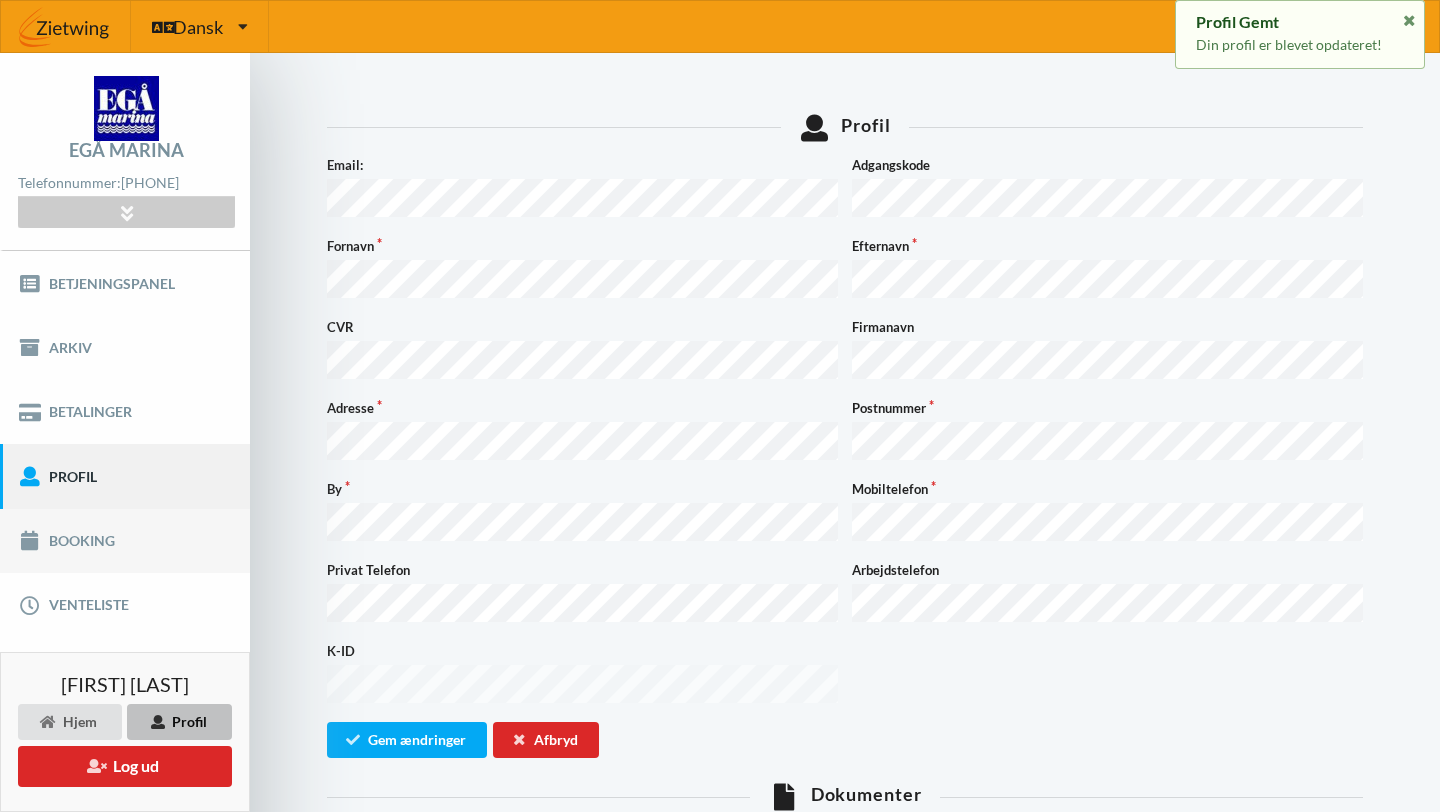 click on "Booking" at bounding box center [125, 541] 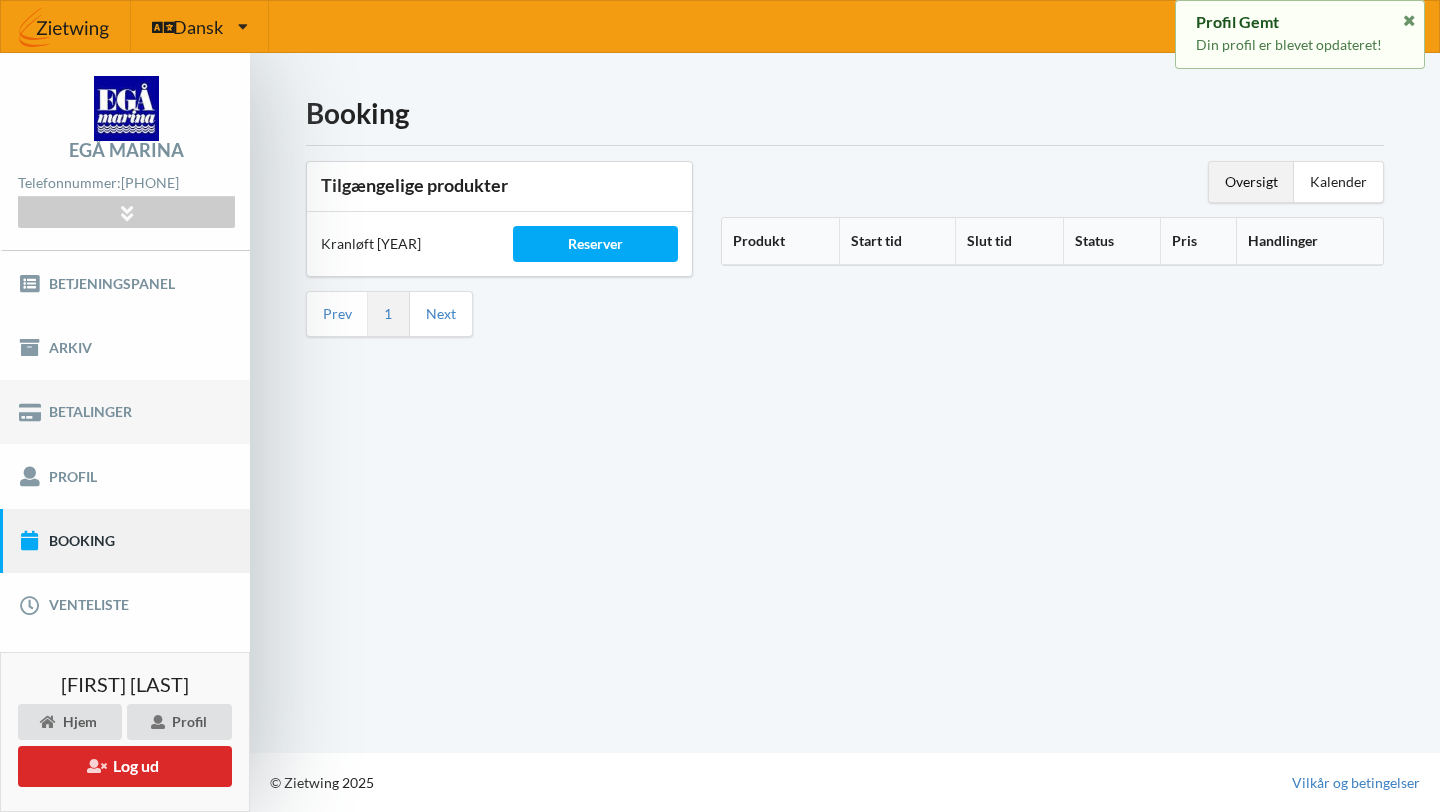 click on "Betalinger" at bounding box center (125, 412) 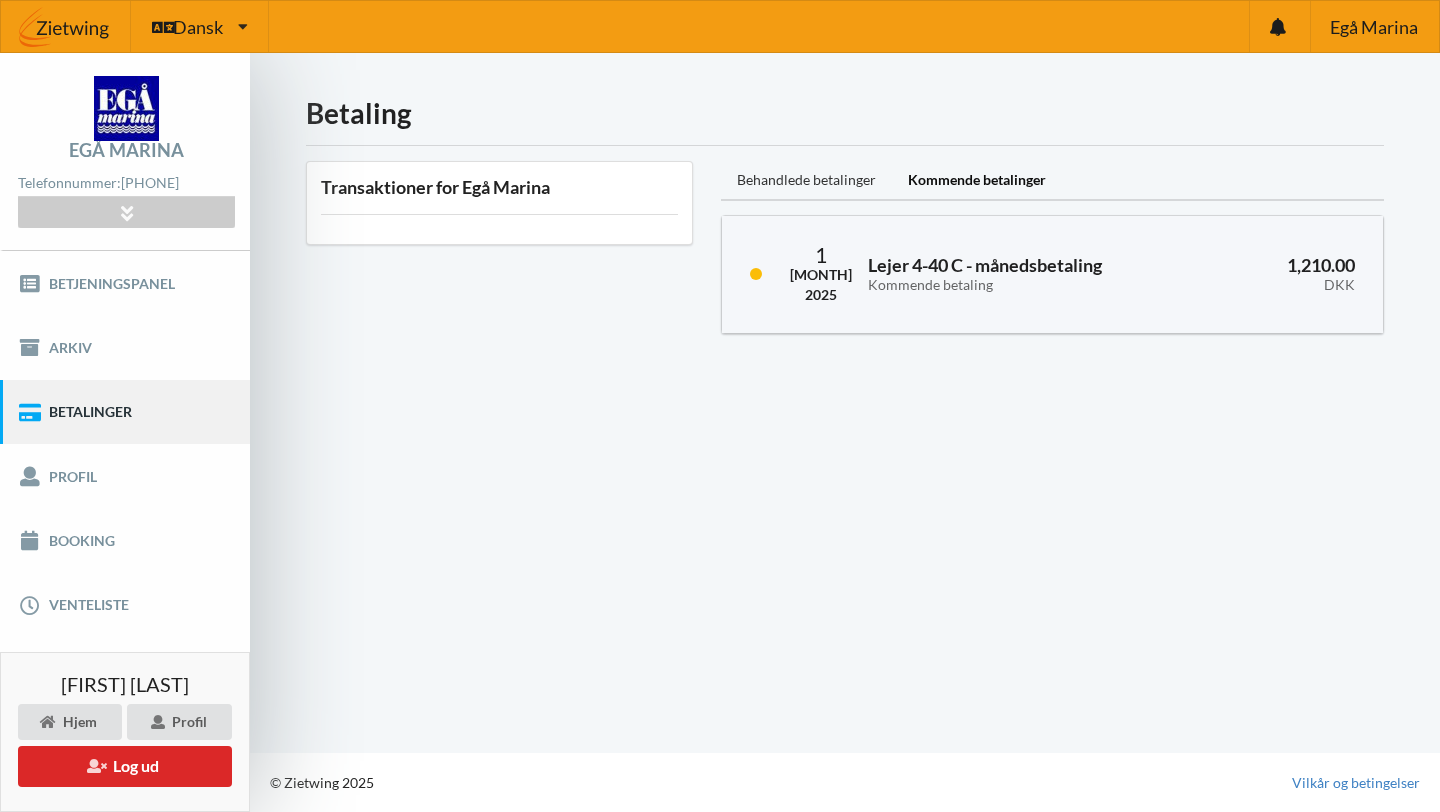 click on "Behandlede betalinger" at bounding box center (806, 181) 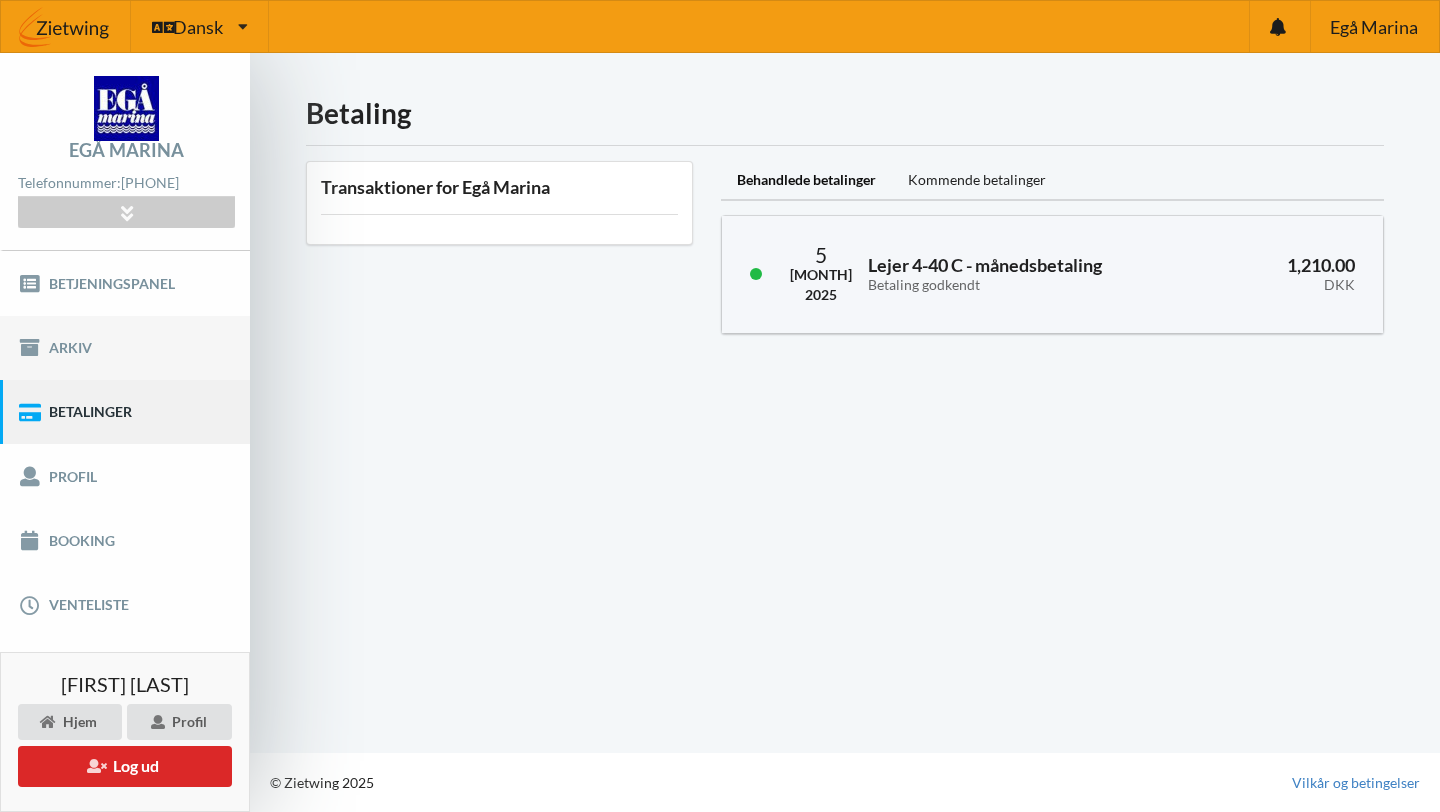 click on "Arkiv" at bounding box center [125, 348] 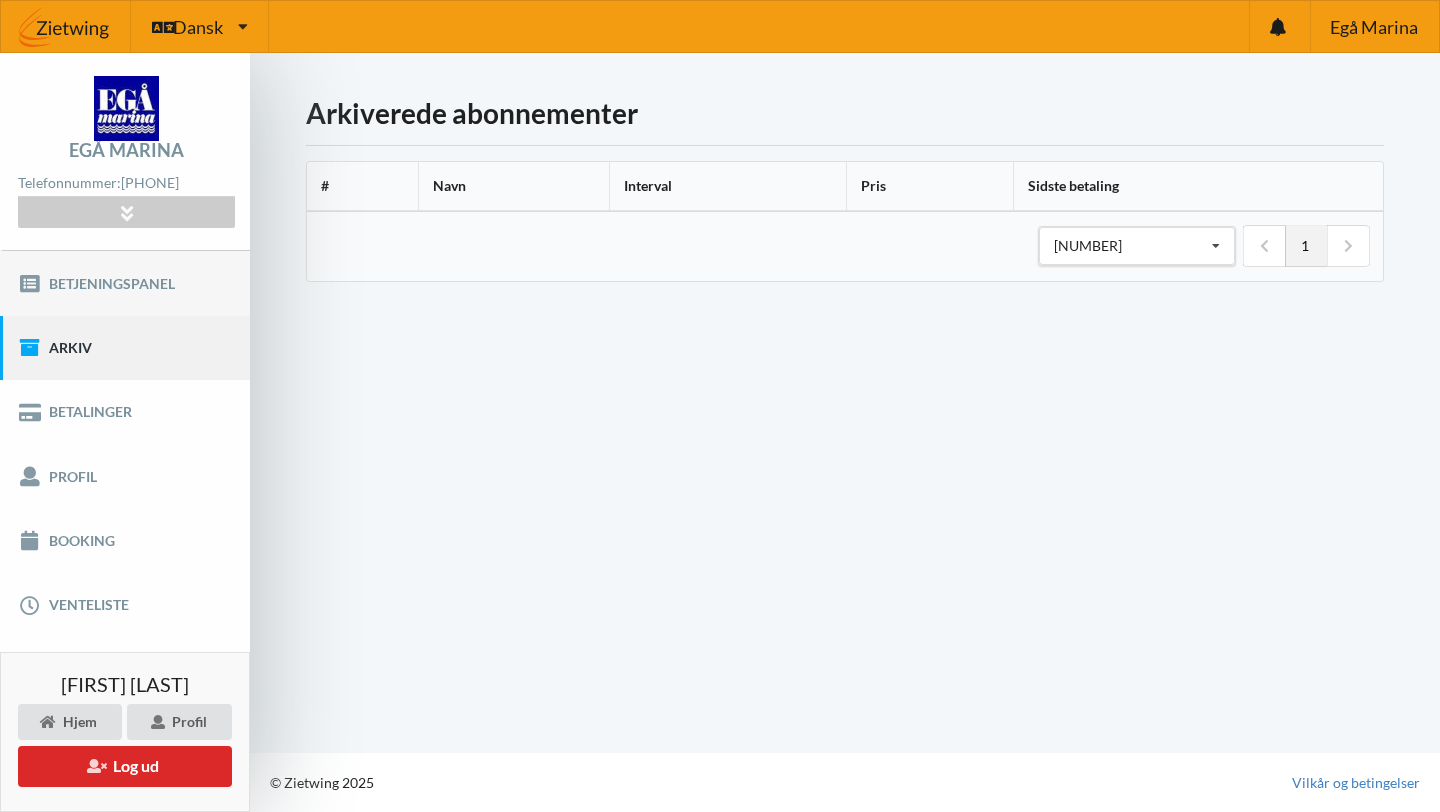 click on "Betjeningspanel" at bounding box center (125, 283) 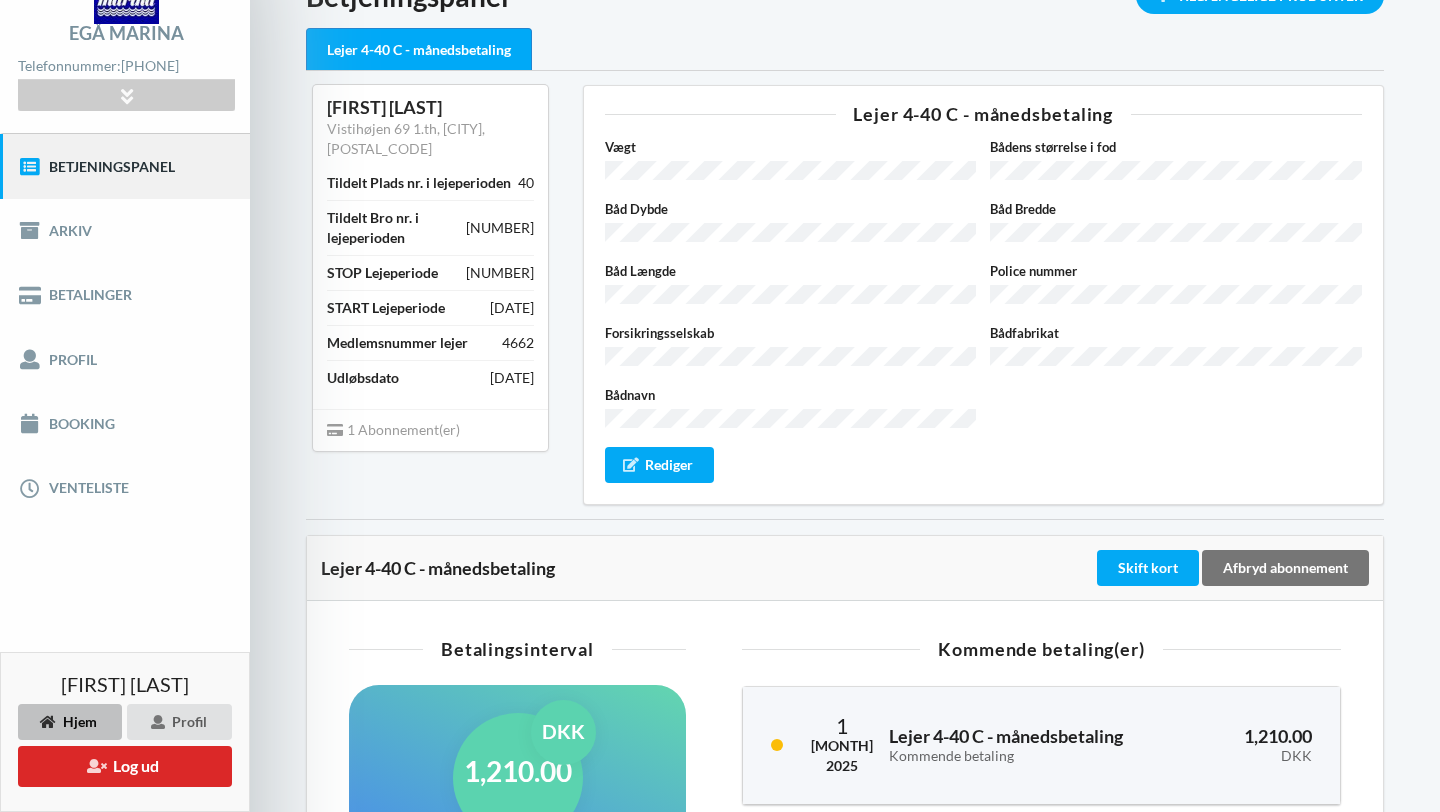 scroll, scrollTop: 0, scrollLeft: 0, axis: both 